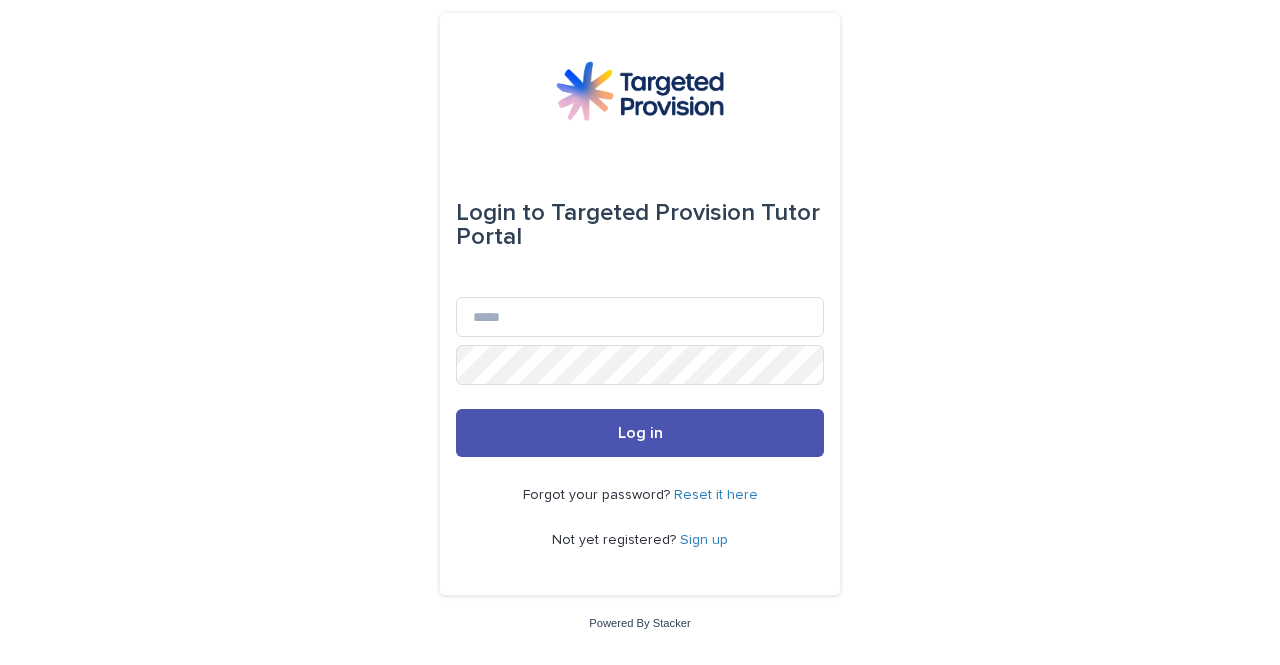 scroll, scrollTop: 0, scrollLeft: 0, axis: both 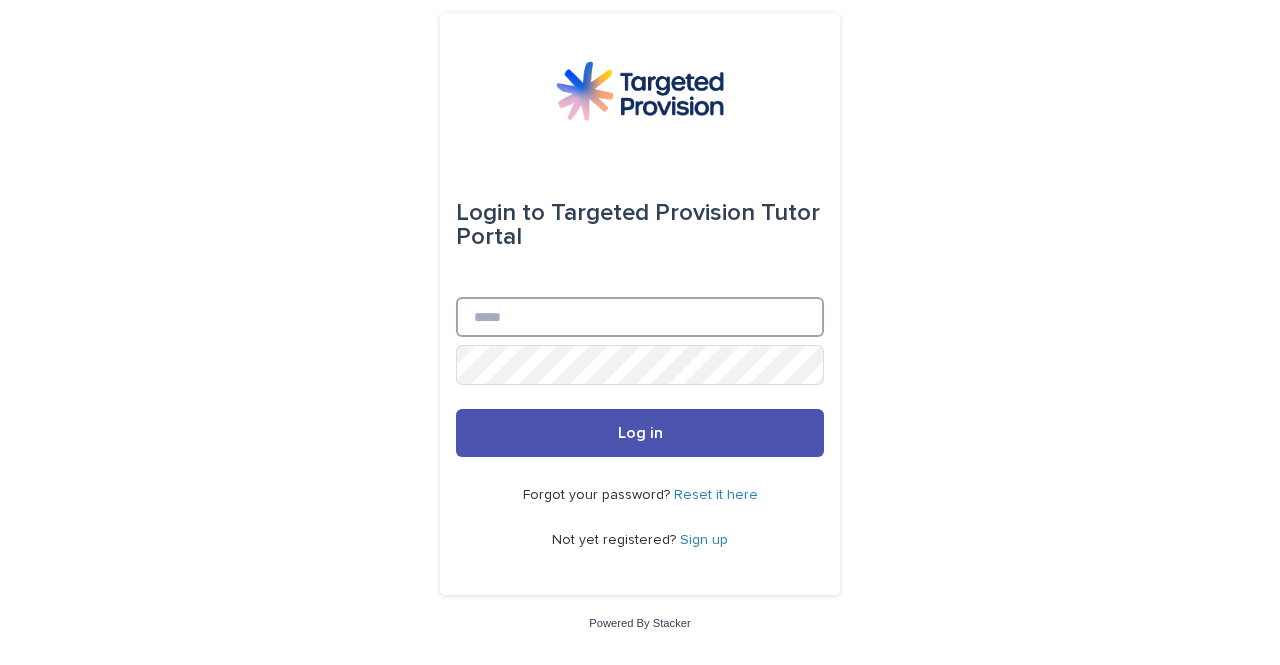 click on "Email" at bounding box center (640, 317) 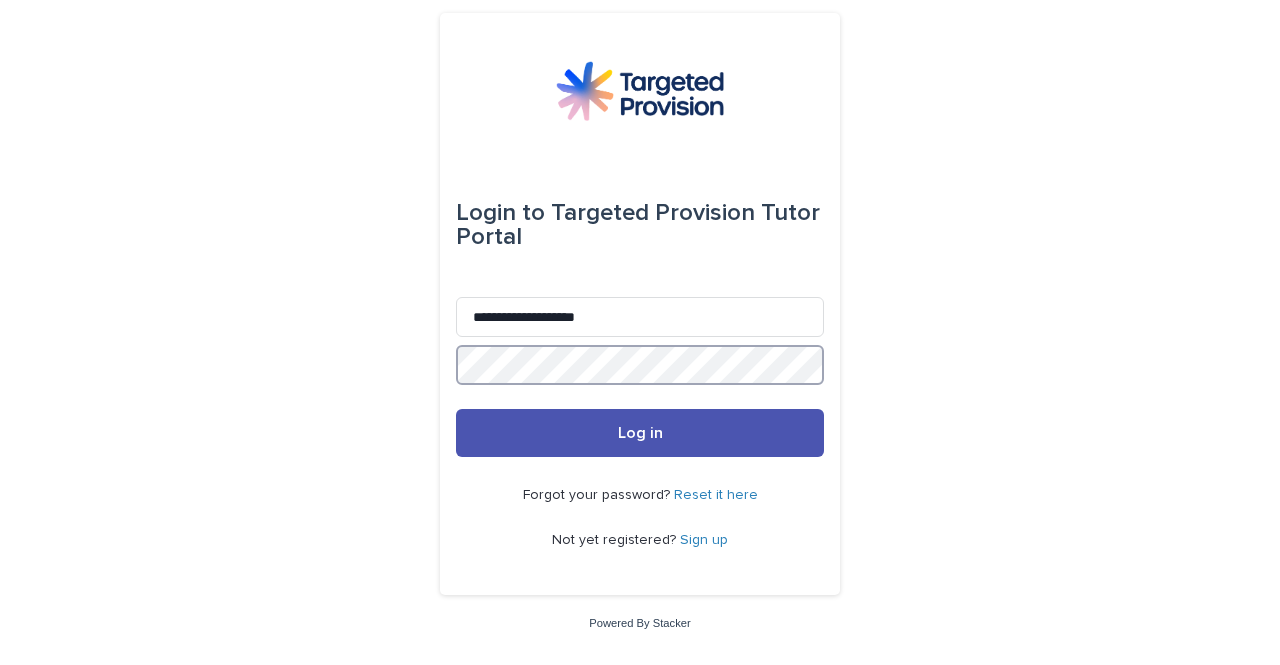 click on "Log in" at bounding box center (640, 433) 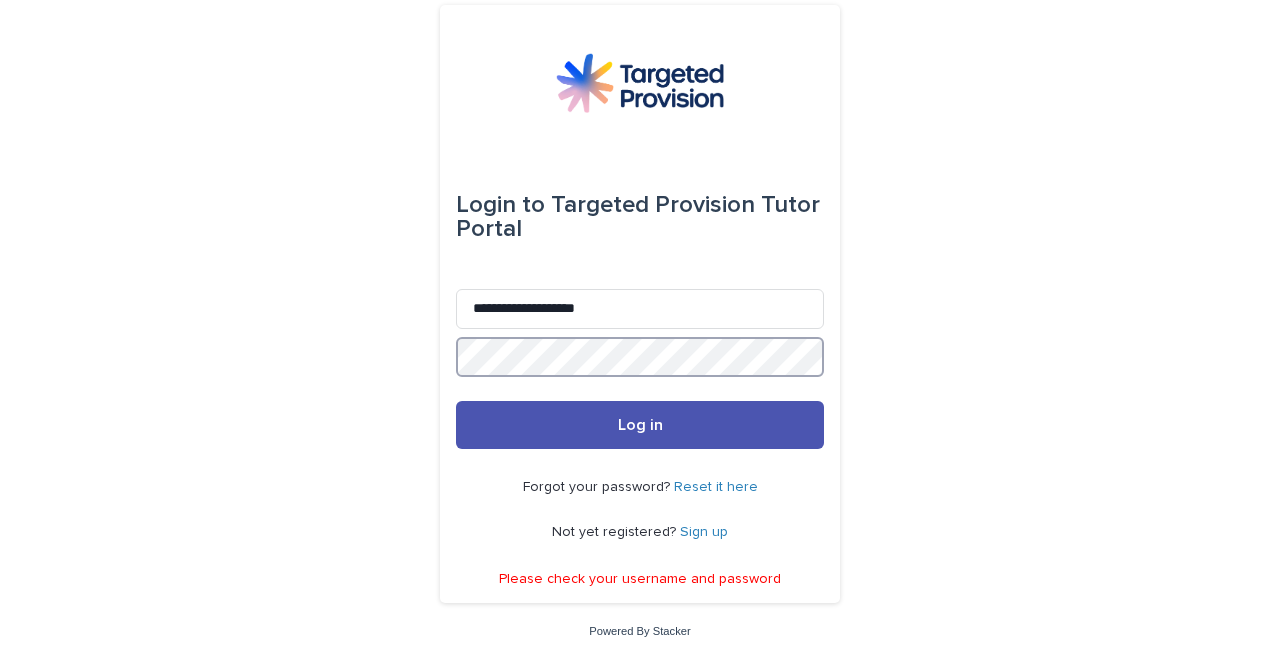 click on "Log in" at bounding box center [640, 425] 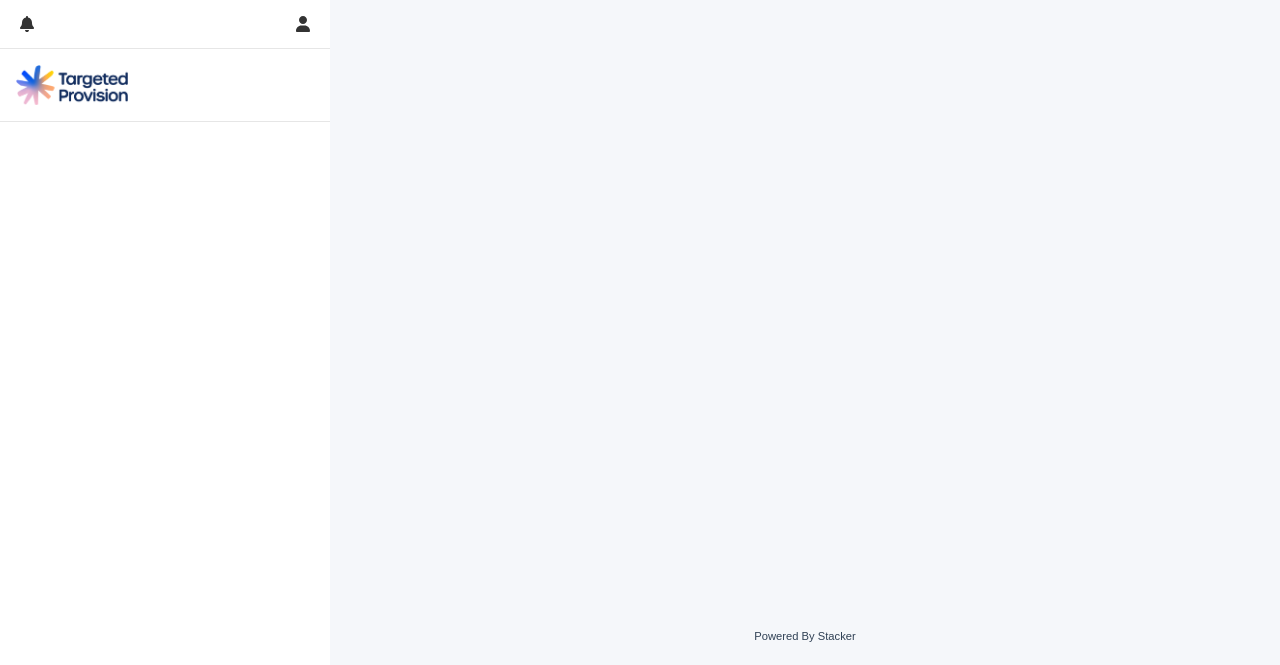 scroll, scrollTop: 0, scrollLeft: 0, axis: both 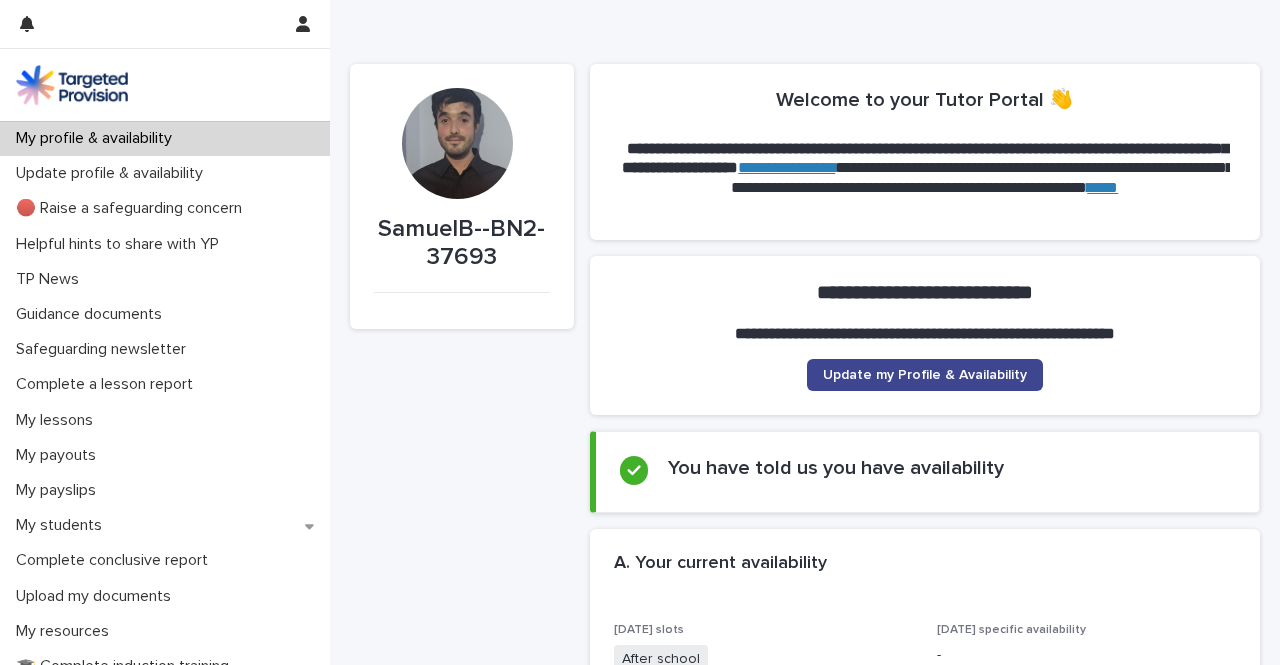 click on "Update my Profile & Availability" at bounding box center (925, 375) 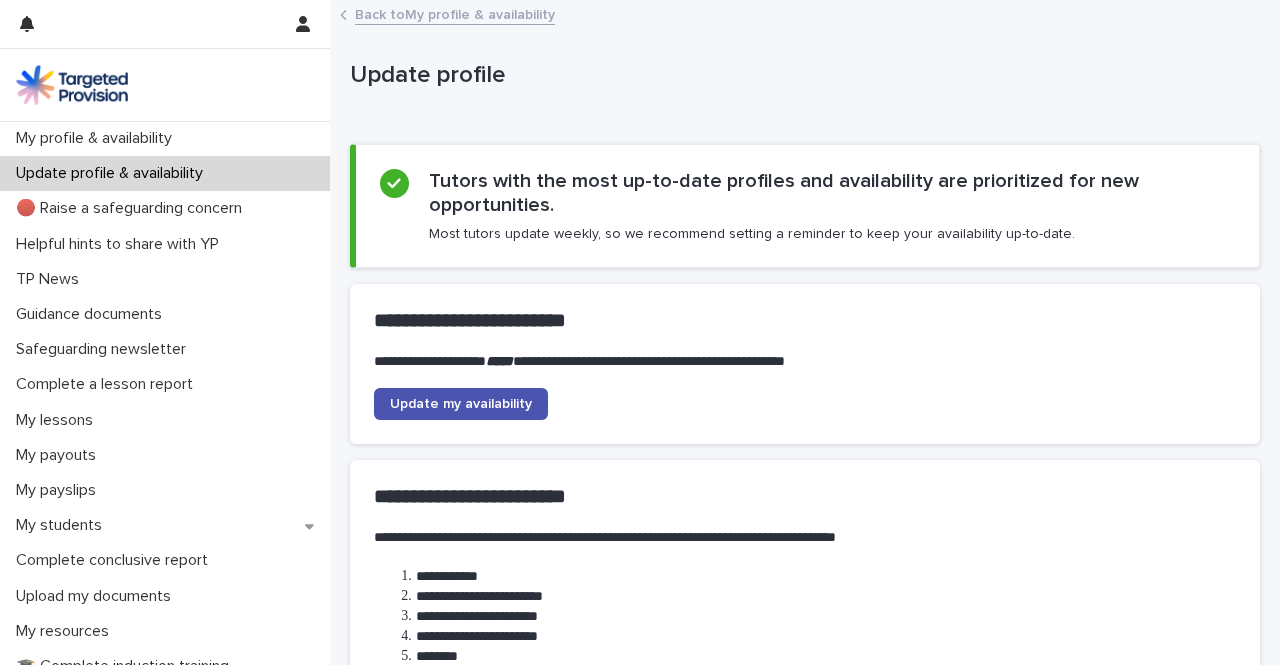 scroll, scrollTop: 0, scrollLeft: 0, axis: both 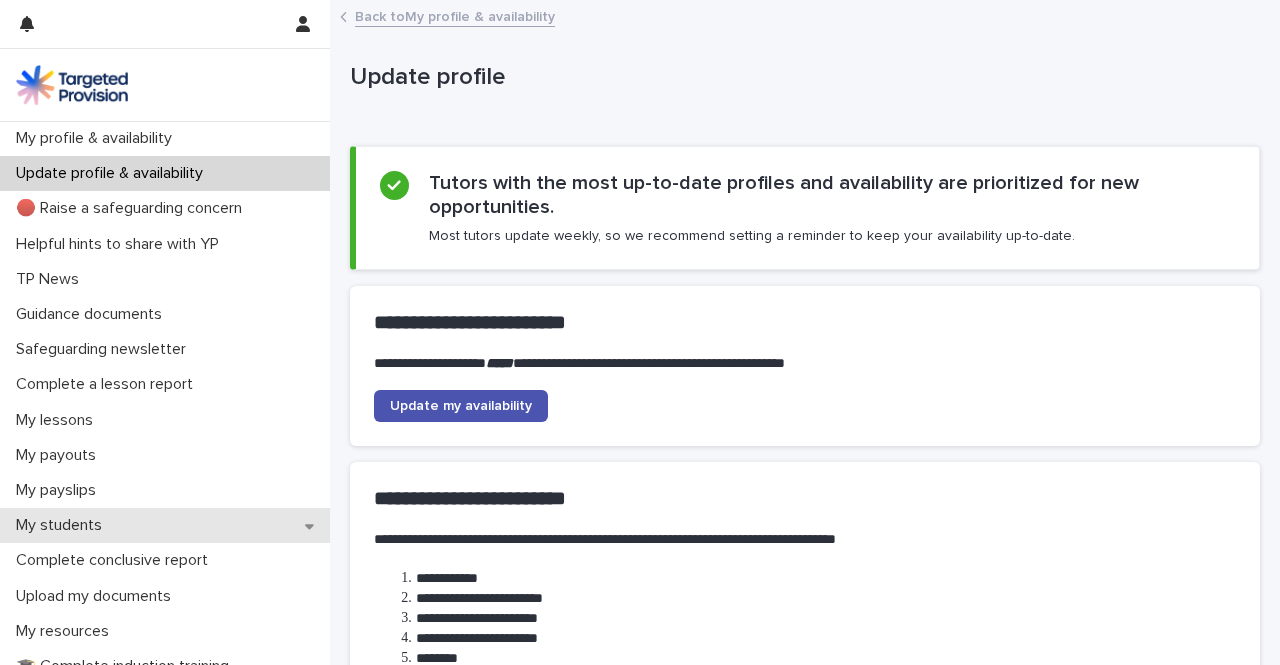 click on "My students" at bounding box center [165, 525] 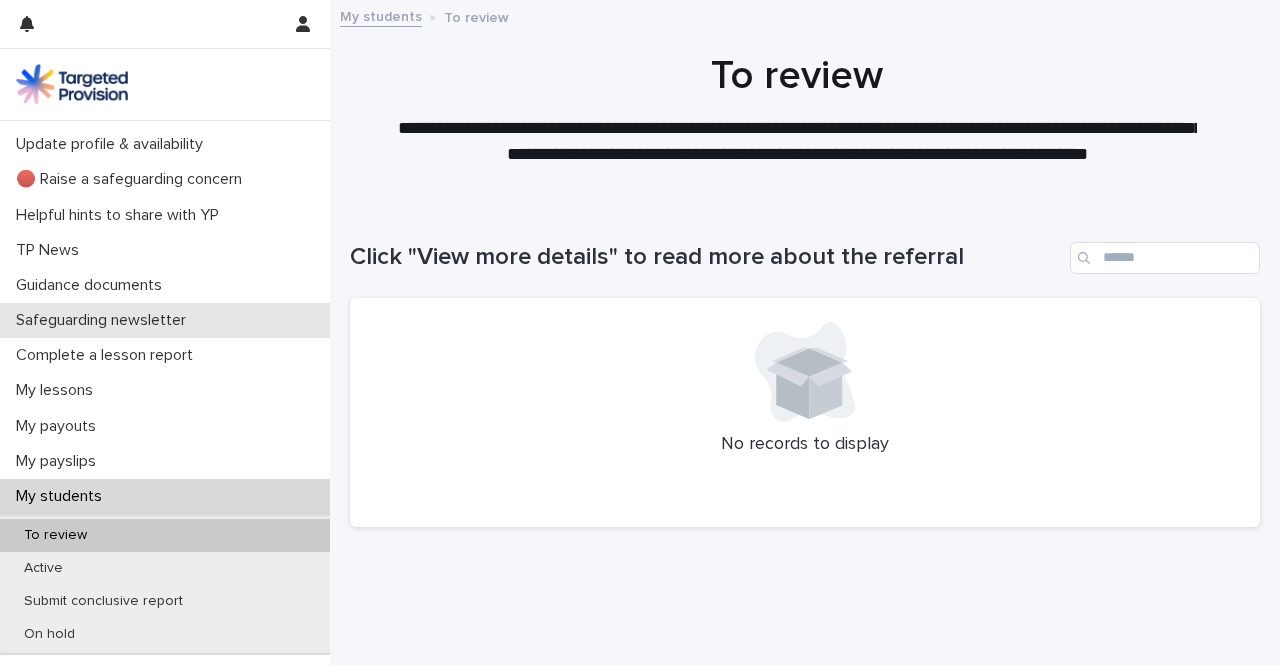 scroll, scrollTop: 28, scrollLeft: 0, axis: vertical 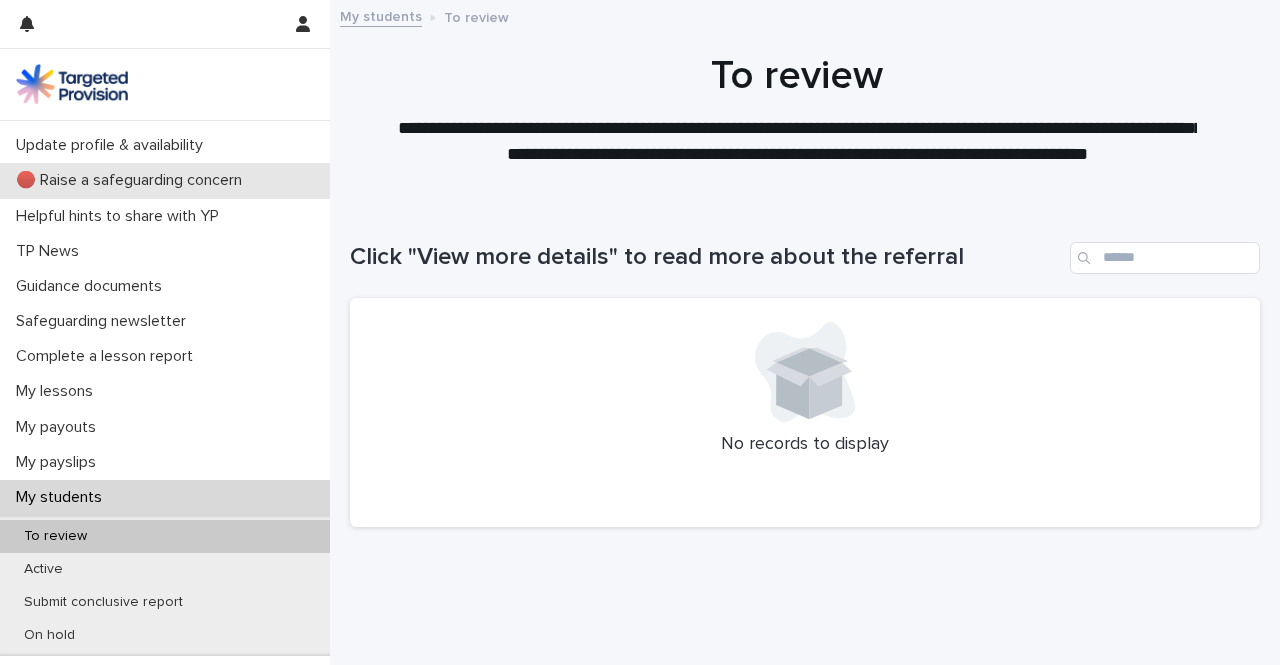 click on "🔴 Raise a safeguarding concern" at bounding box center (133, 180) 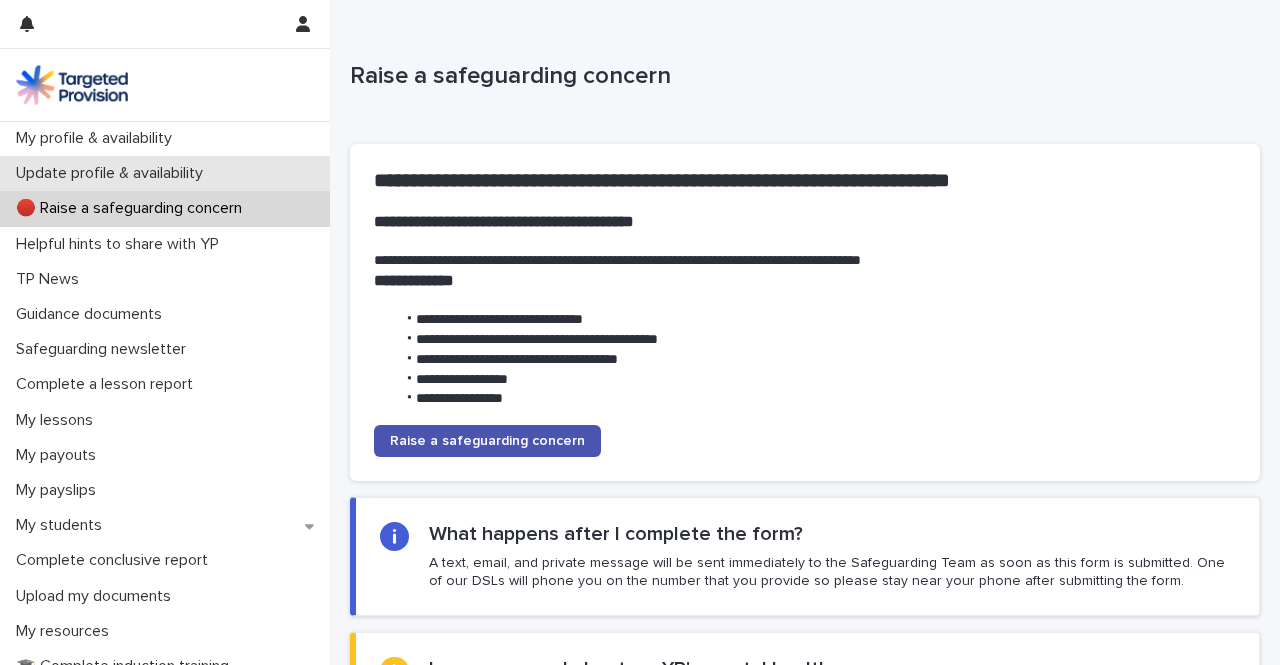click on "Update profile & availability" at bounding box center [165, 173] 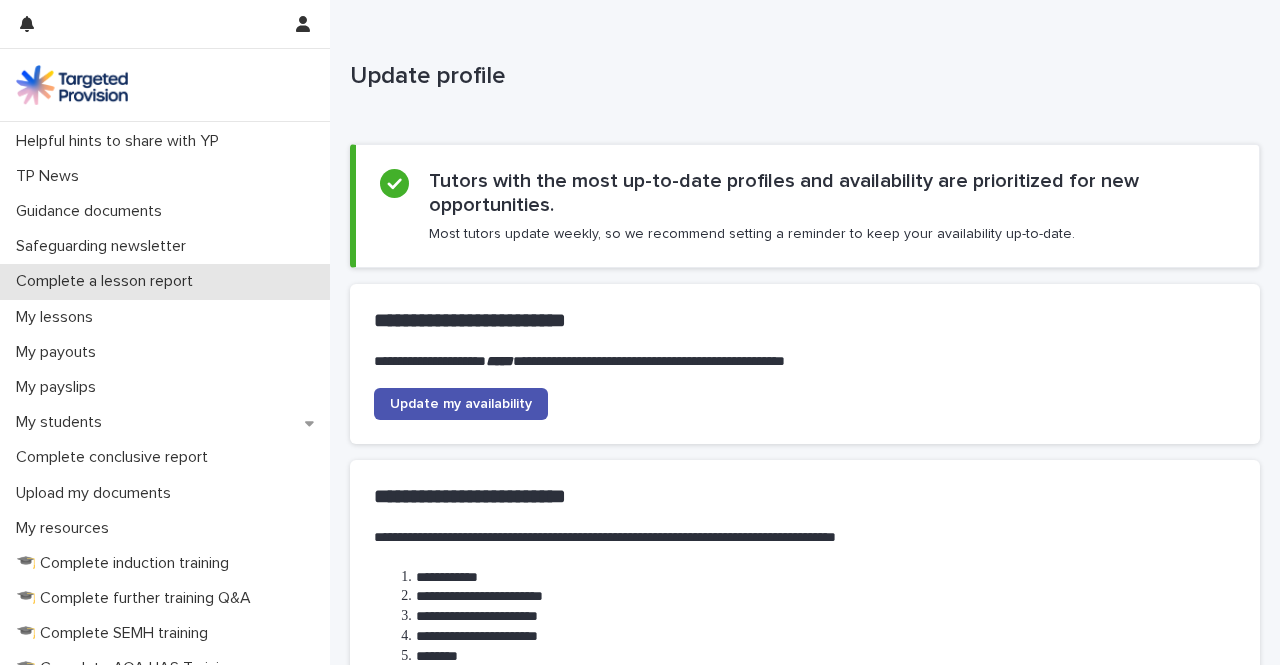 scroll, scrollTop: 108, scrollLeft: 0, axis: vertical 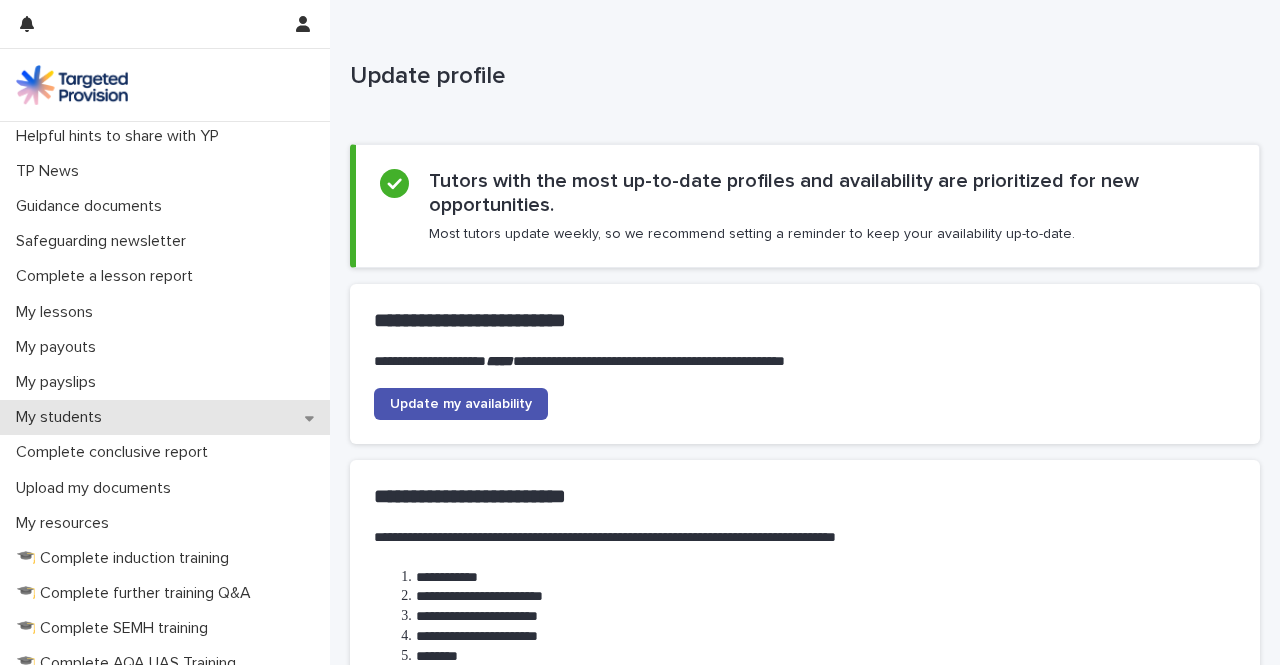 click on "My students" at bounding box center [165, 417] 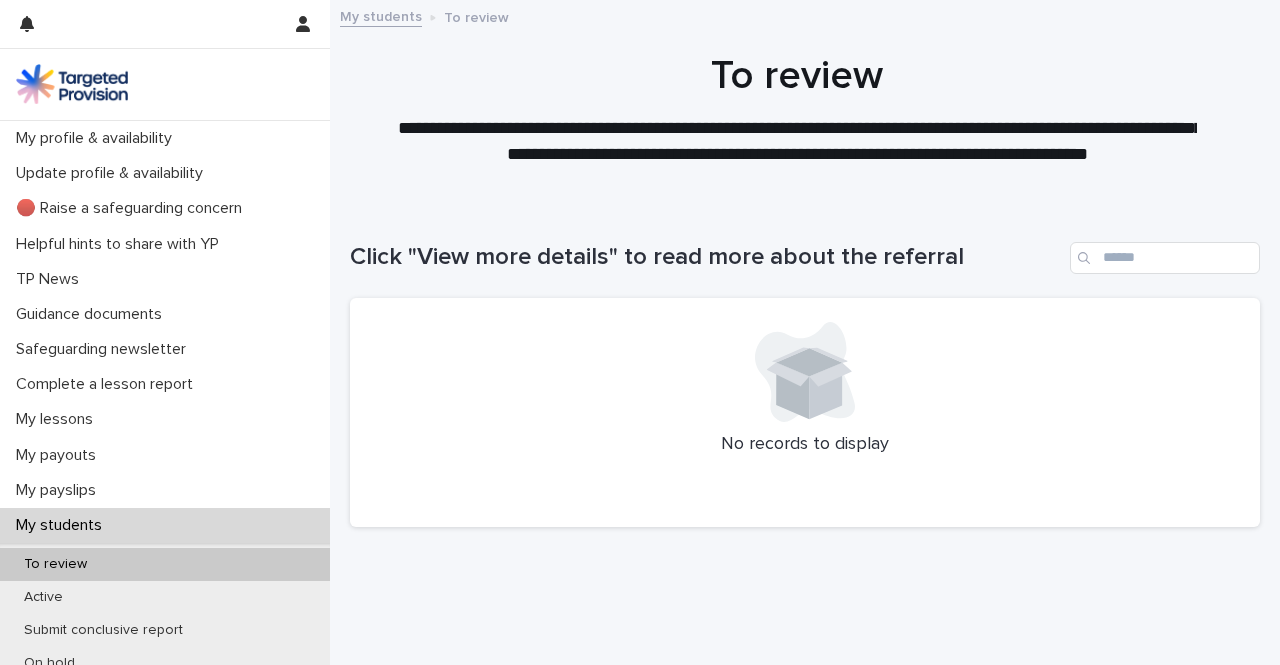 scroll, scrollTop: 34, scrollLeft: 0, axis: vertical 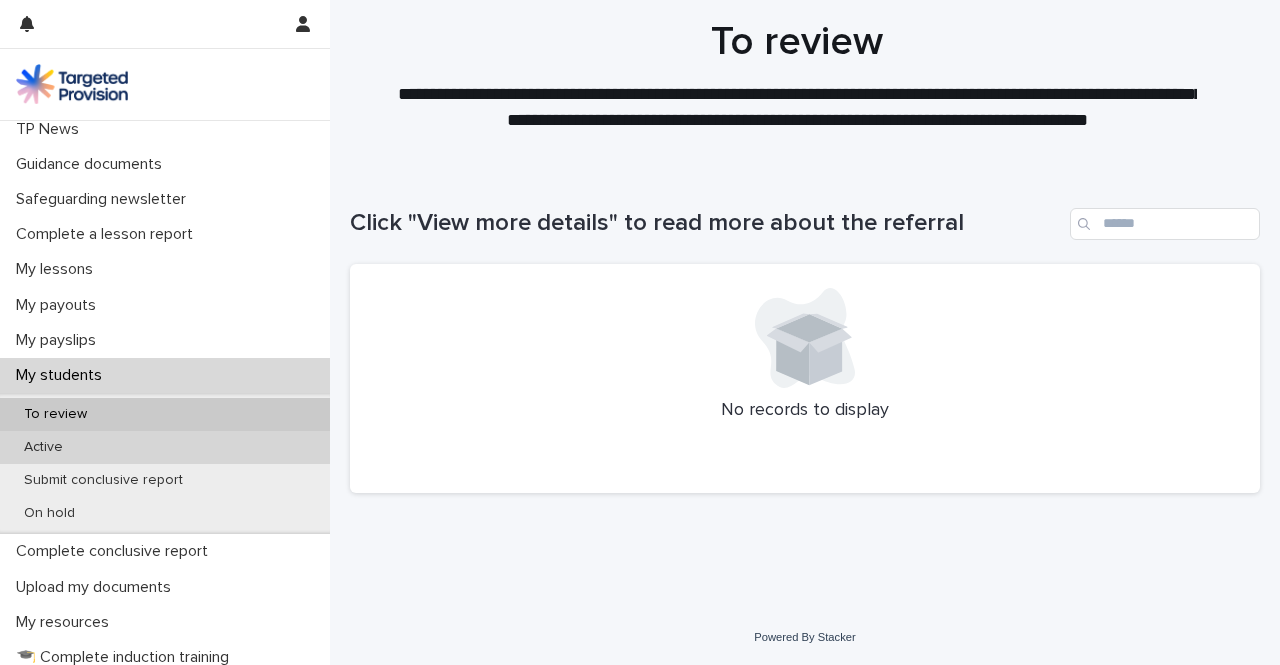click on "Active" at bounding box center (43, 447) 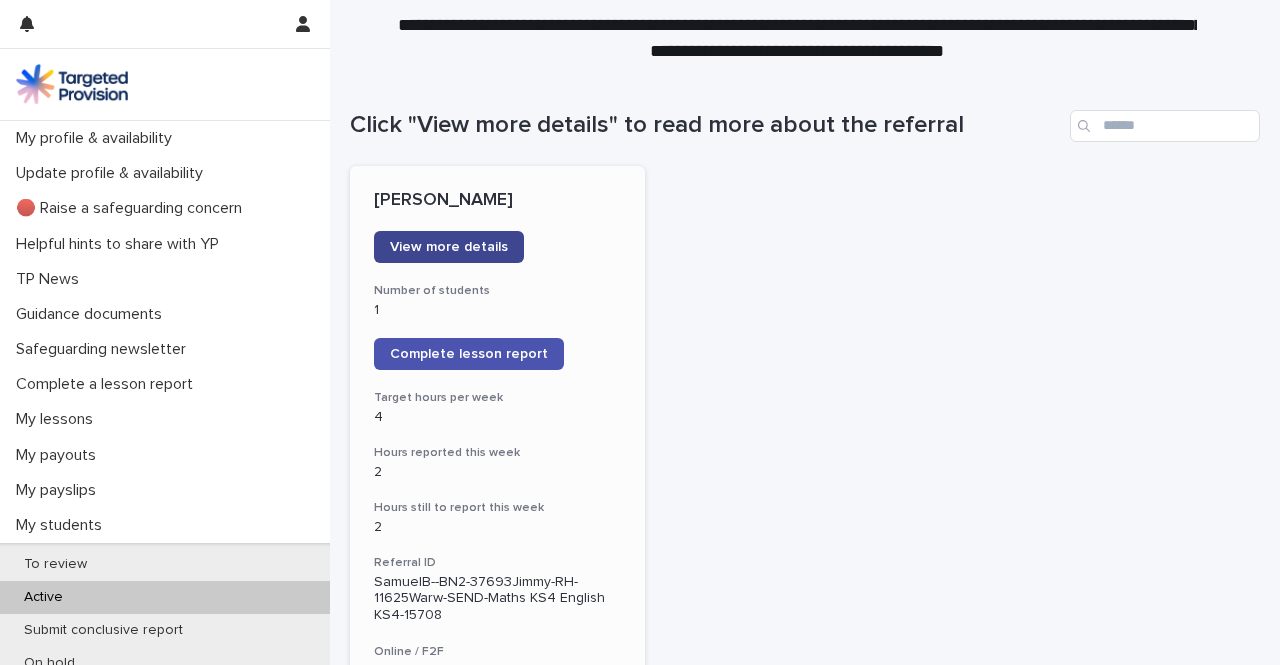 scroll, scrollTop: 131, scrollLeft: 0, axis: vertical 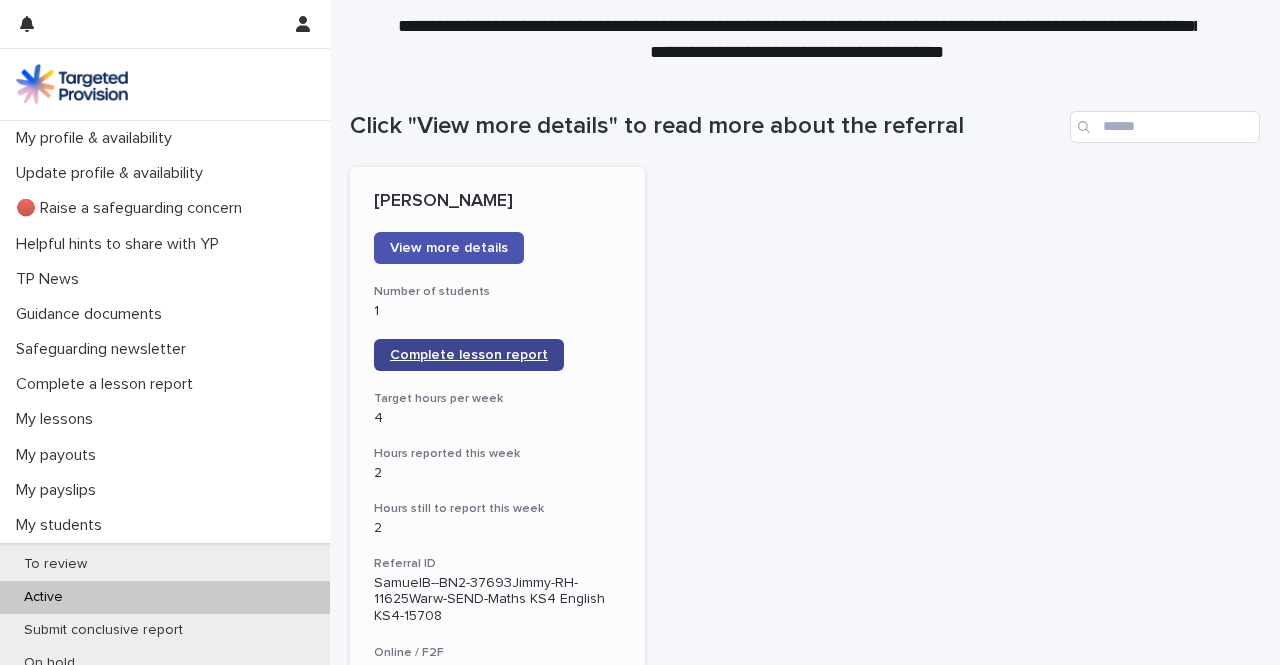 click on "Complete lesson report" at bounding box center (469, 355) 